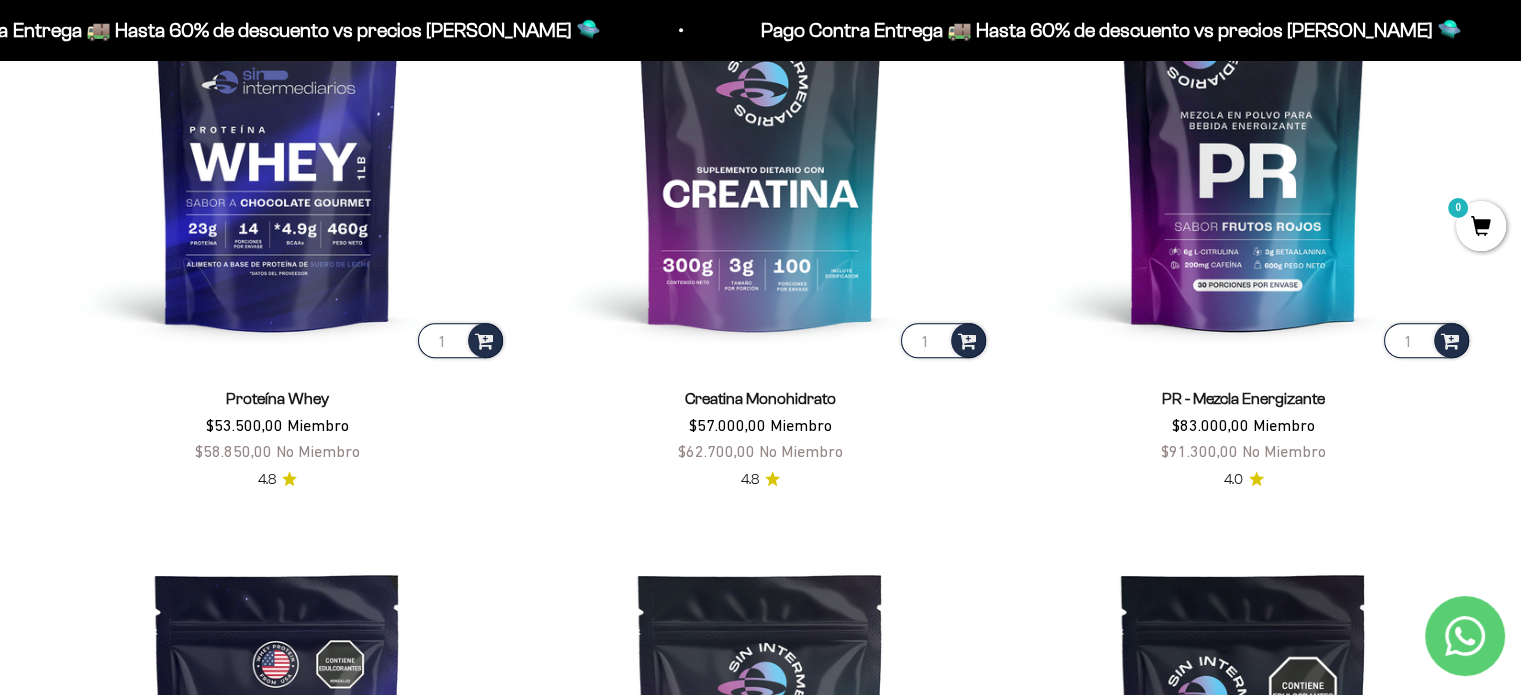 scroll, scrollTop: 1054, scrollLeft: 0, axis: vertical 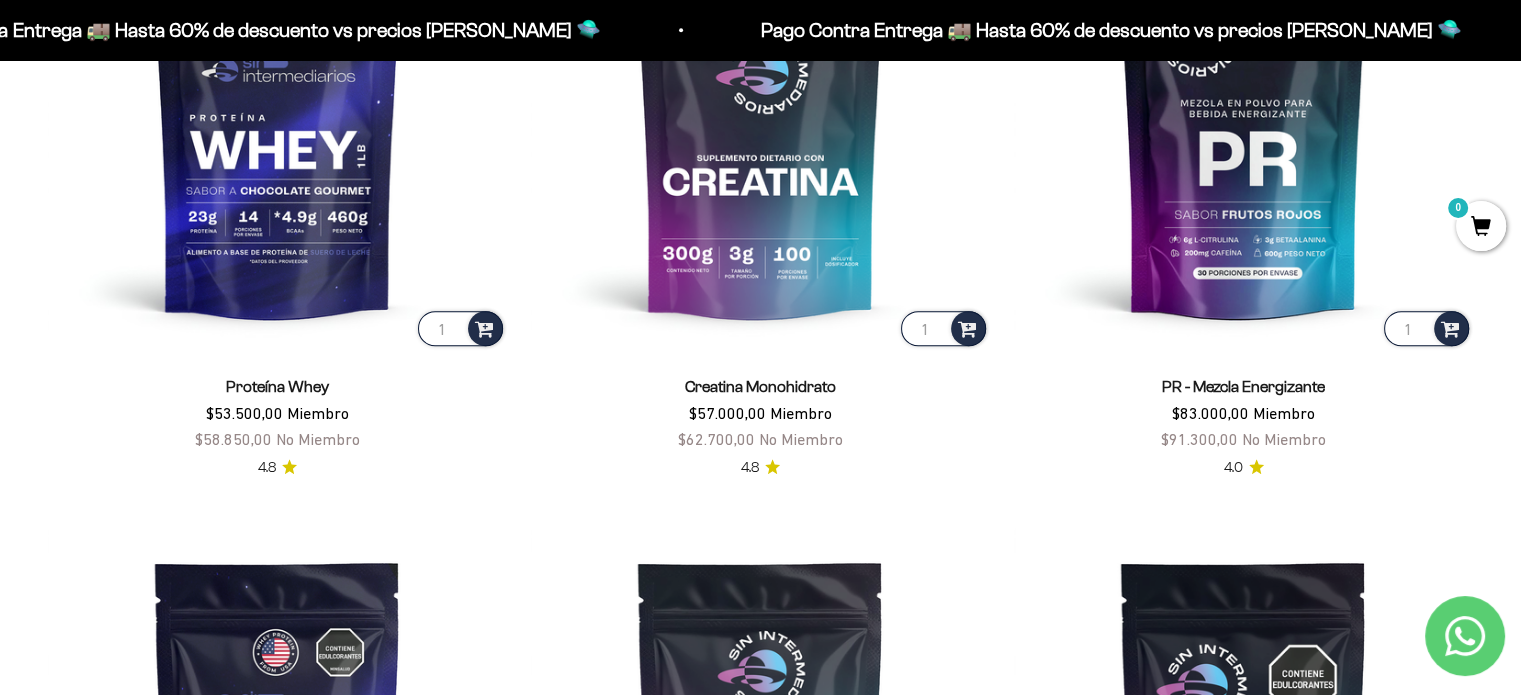 click on "Proteína Whey" at bounding box center (277, 386) 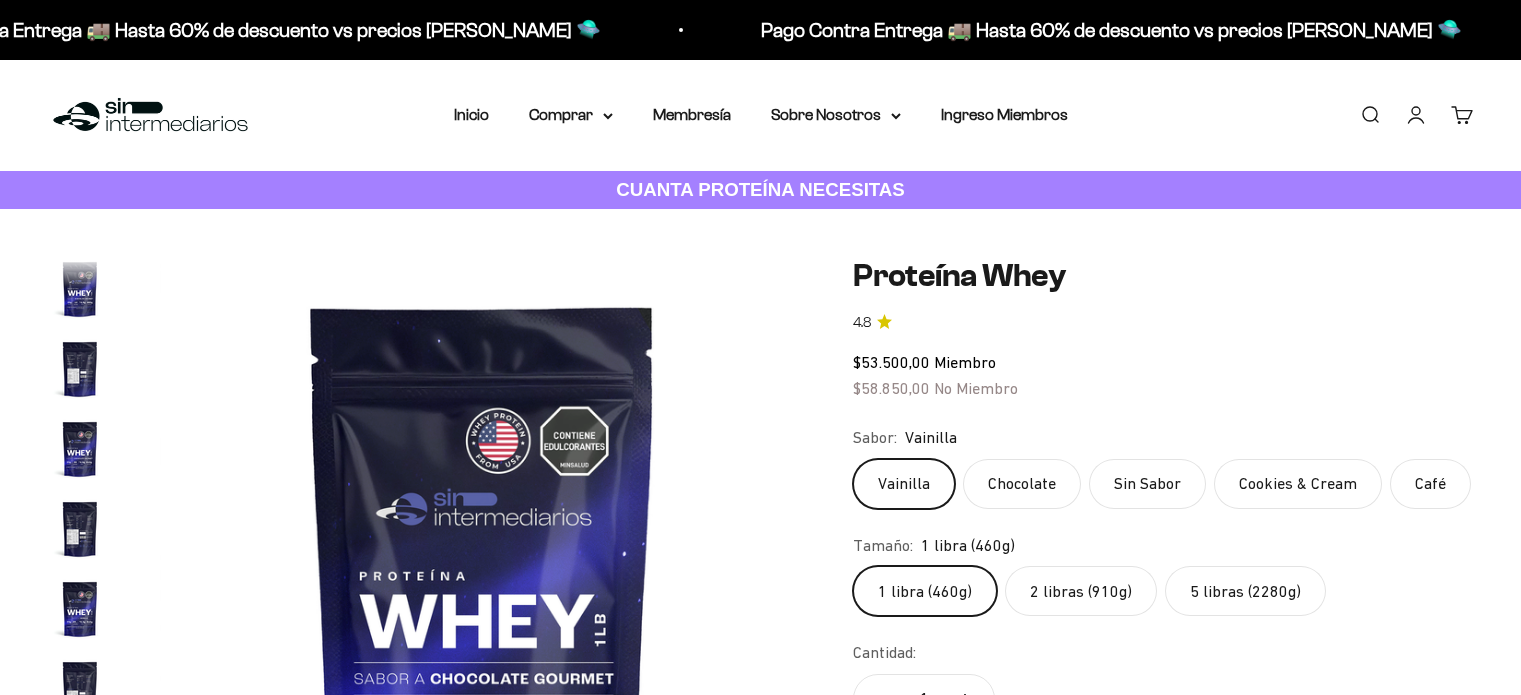 scroll, scrollTop: 0, scrollLeft: 0, axis: both 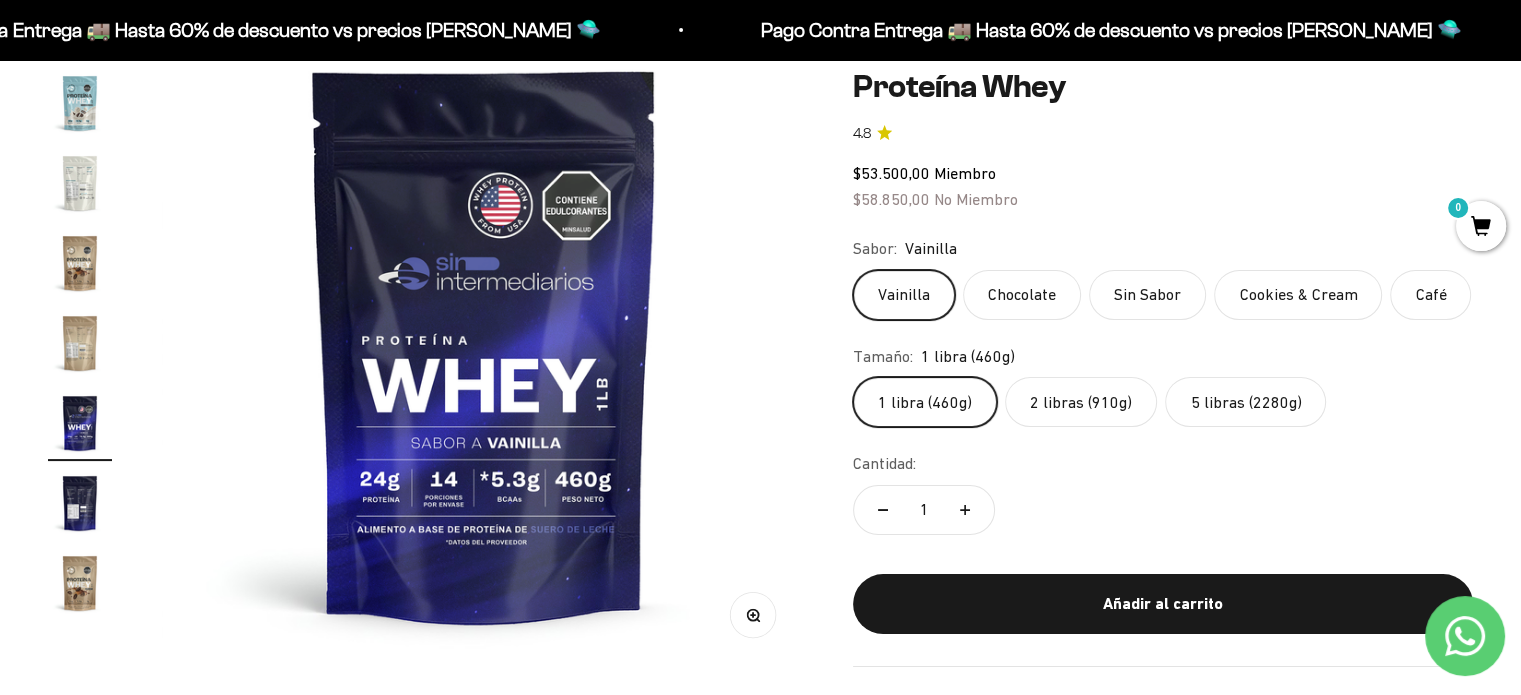 click on "2 libras (910g)" 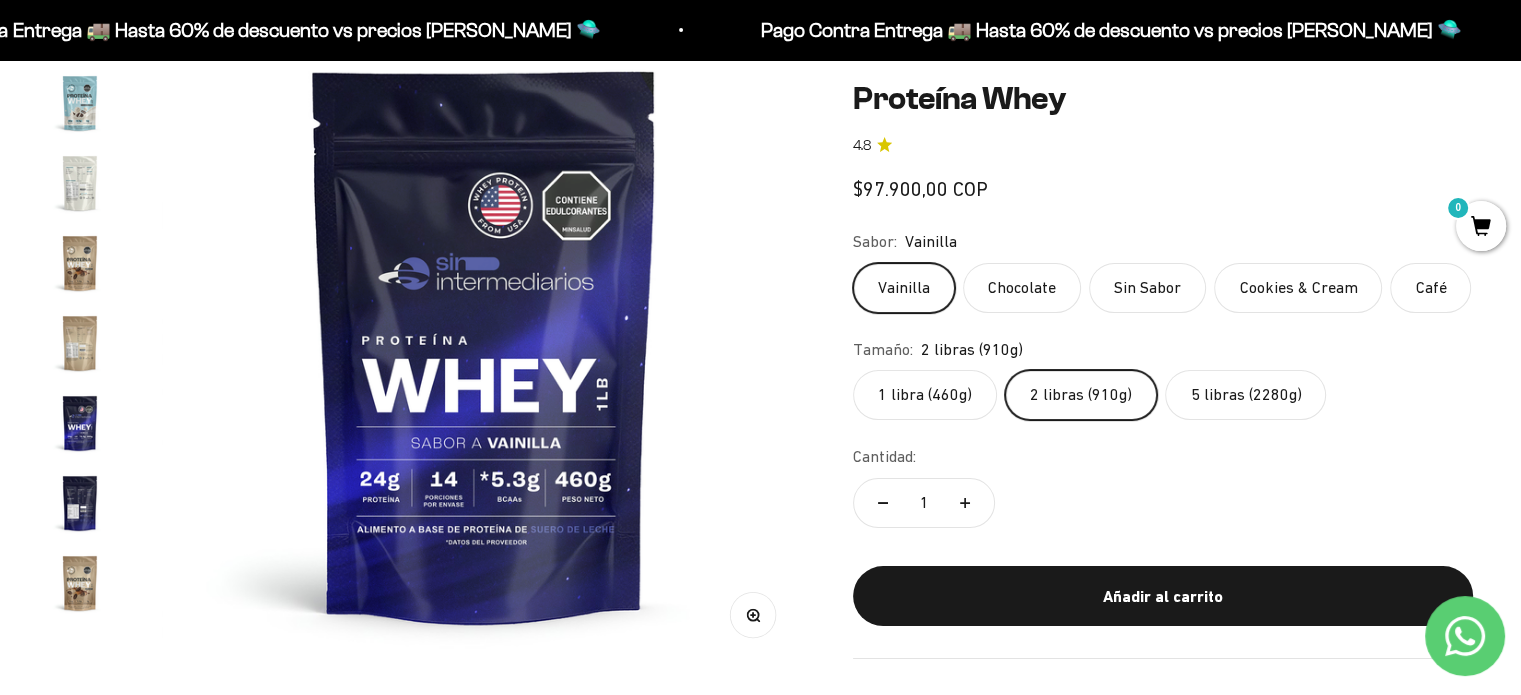 scroll, scrollTop: 0, scrollLeft: 2676, axis: horizontal 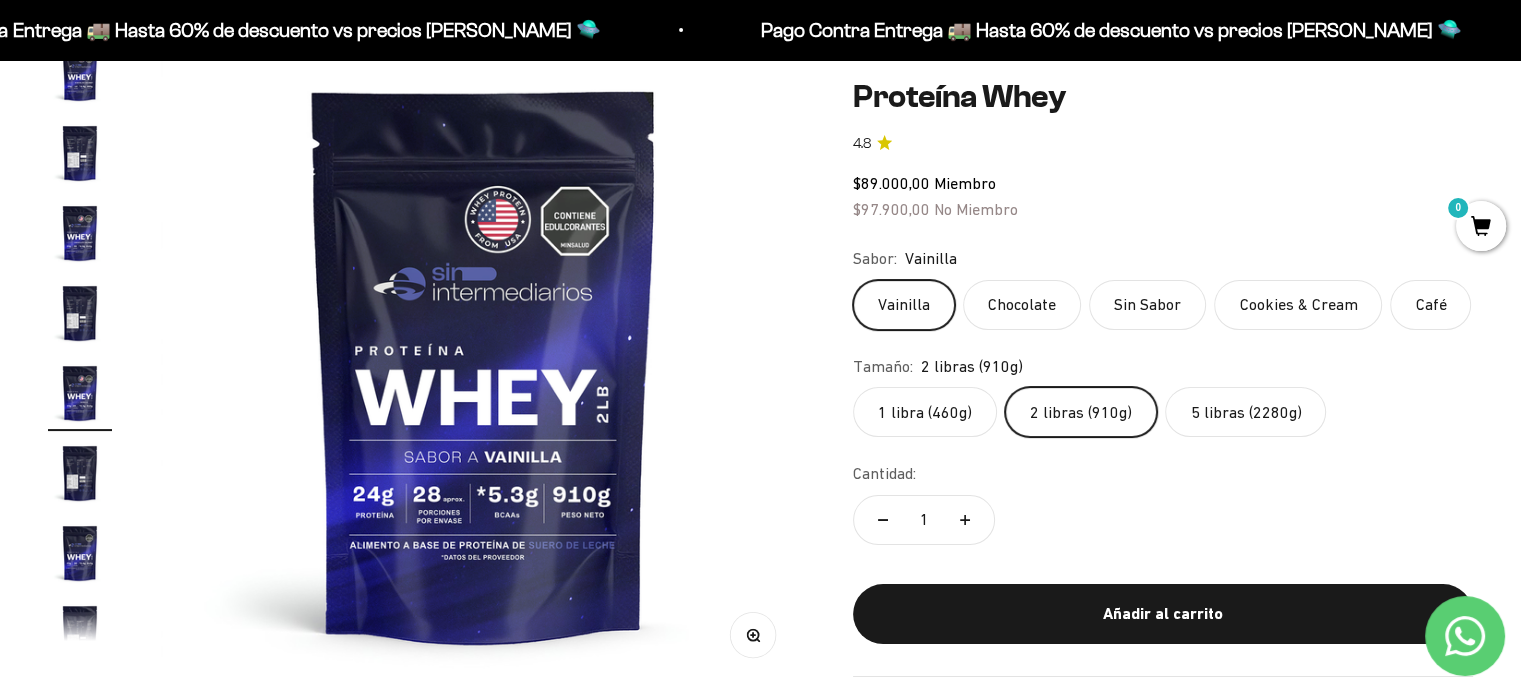click at bounding box center (483, 363) 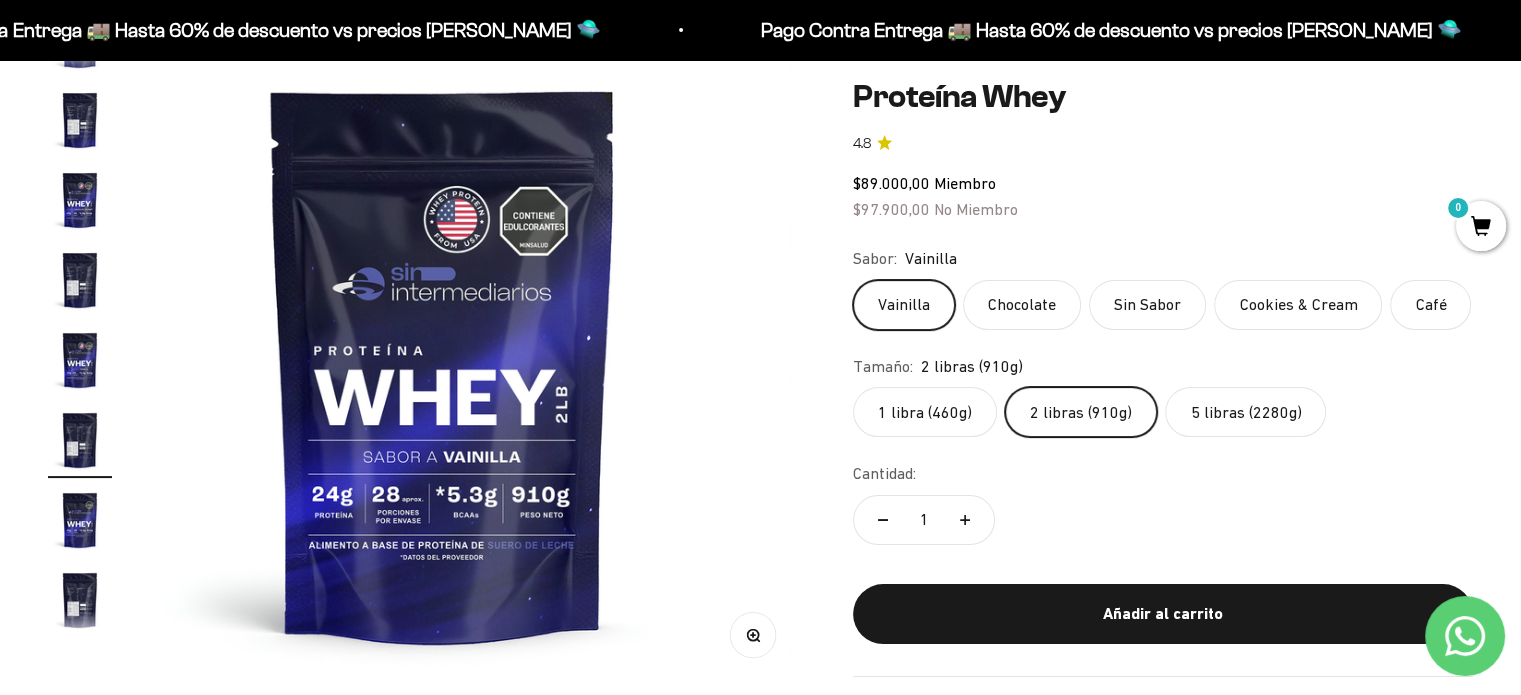 scroll, scrollTop: 0, scrollLeft: 2844, axis: horizontal 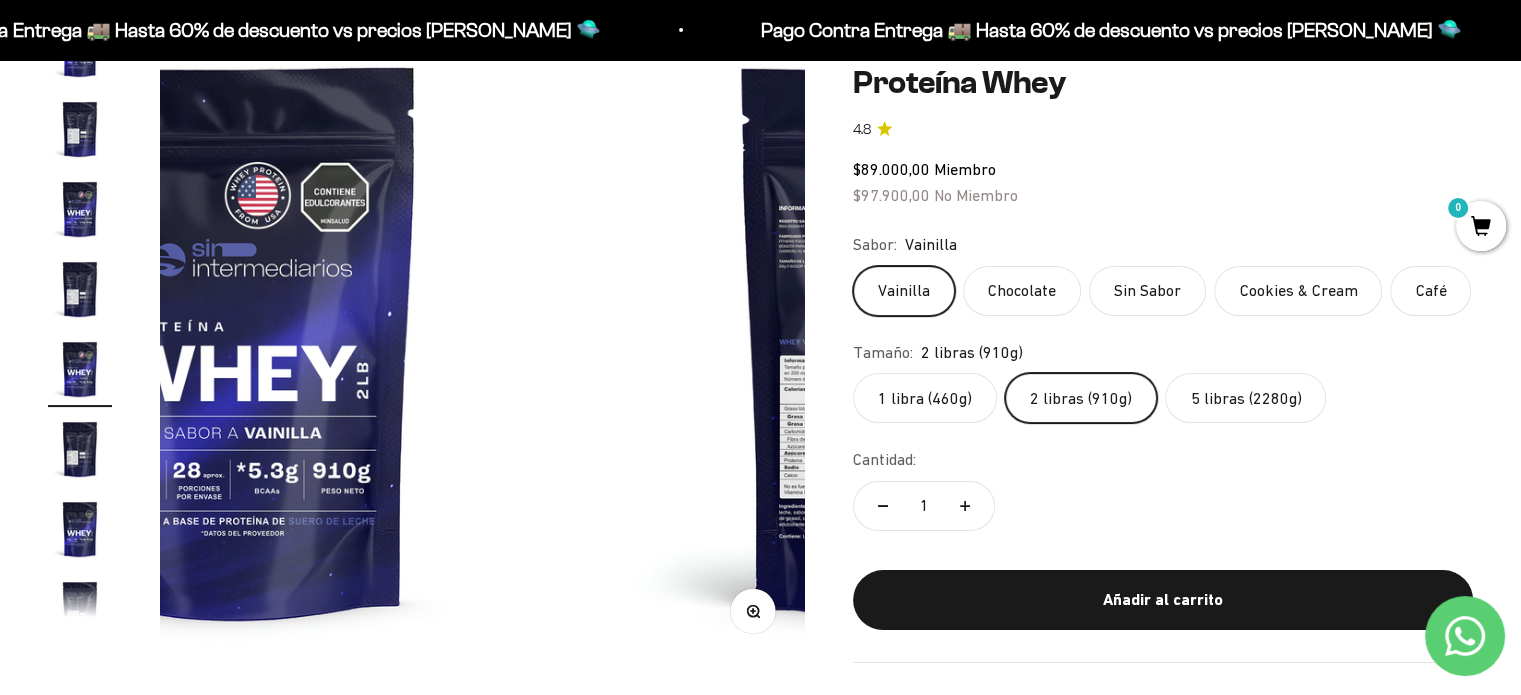 click on "Zoom" at bounding box center (753, 610) 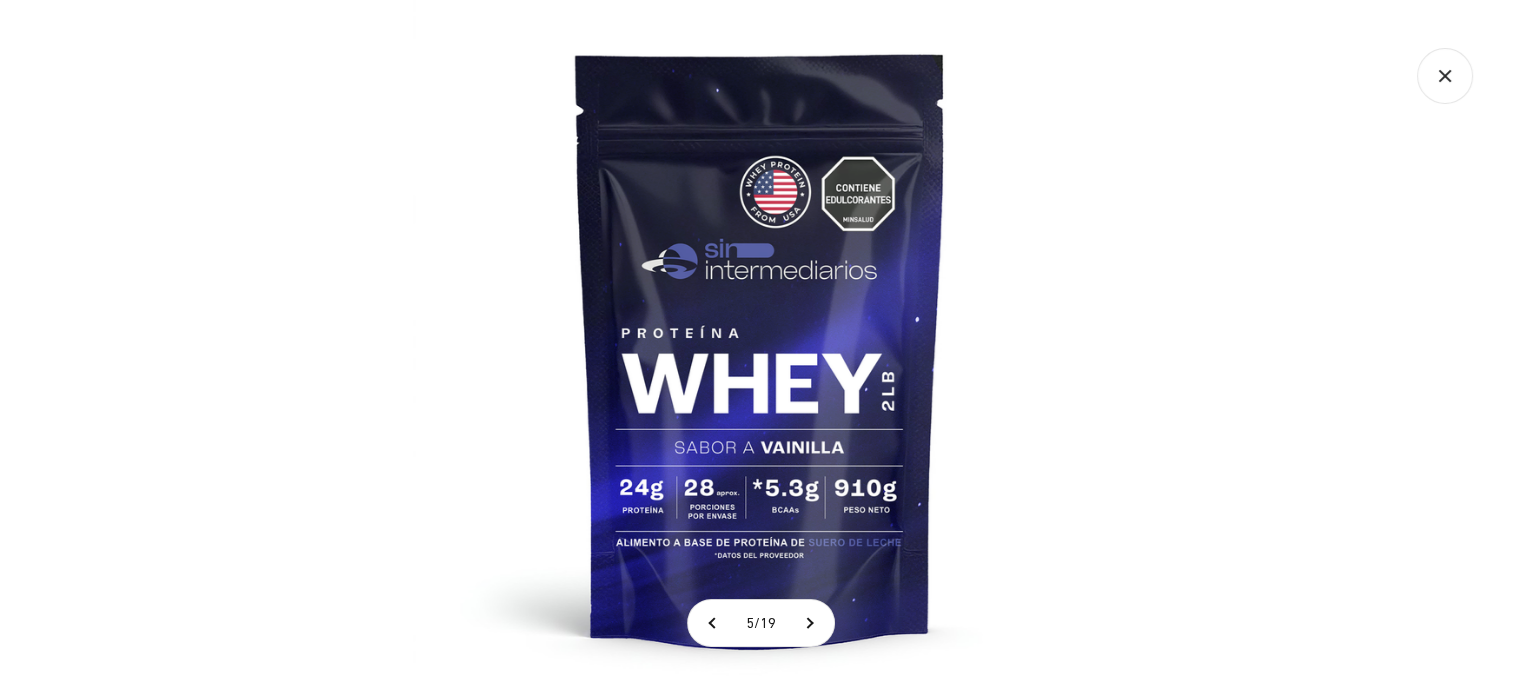 click at bounding box center [760, 347] 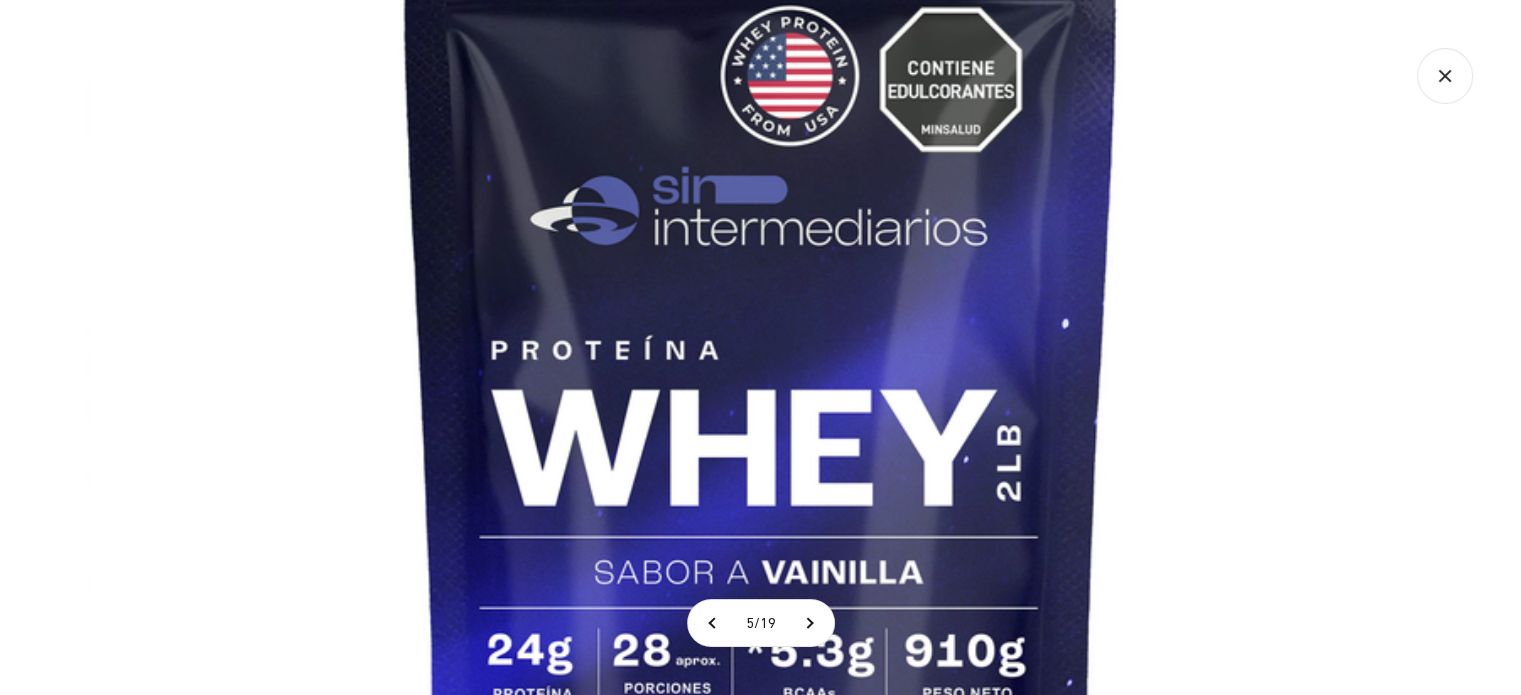 click at bounding box center (761, 378) 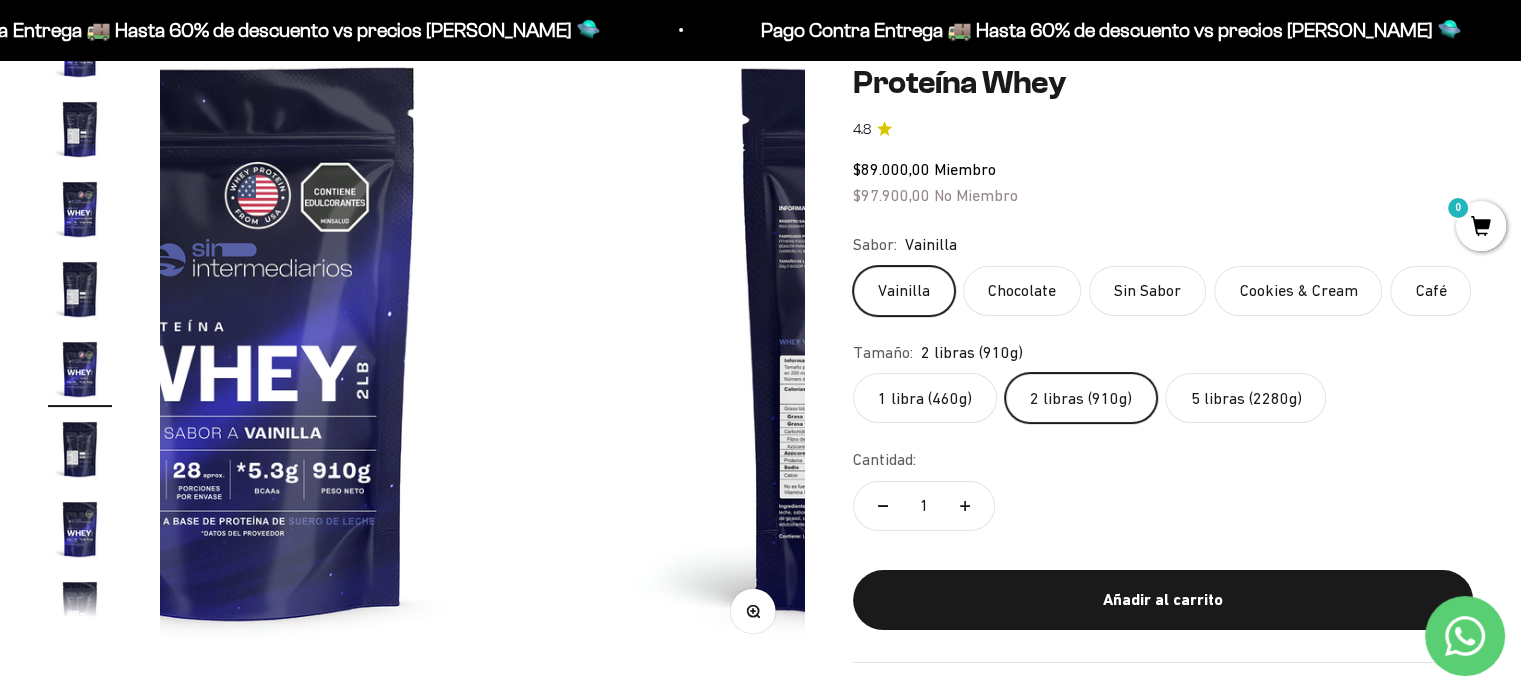 click at bounding box center [913, 339] 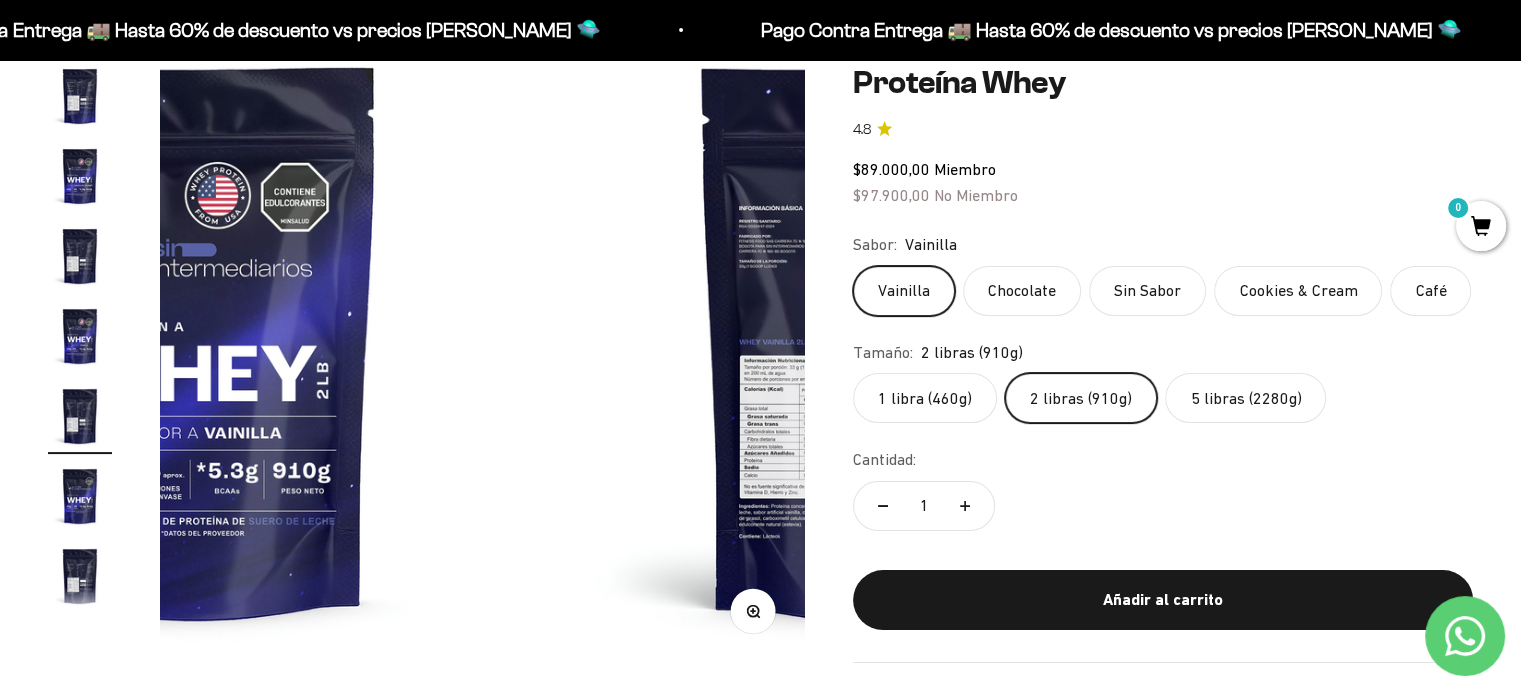 scroll, scrollTop: 0, scrollLeft: 3068, axis: horizontal 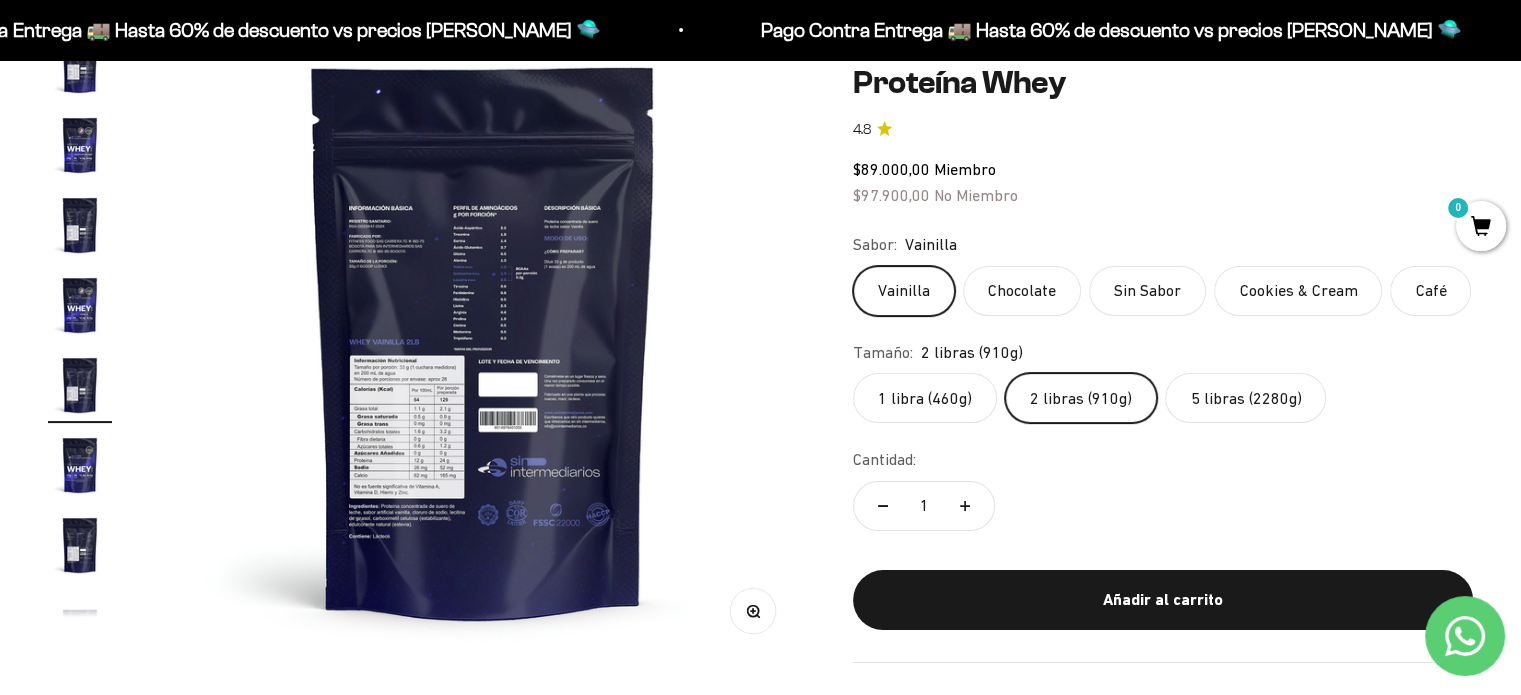 click 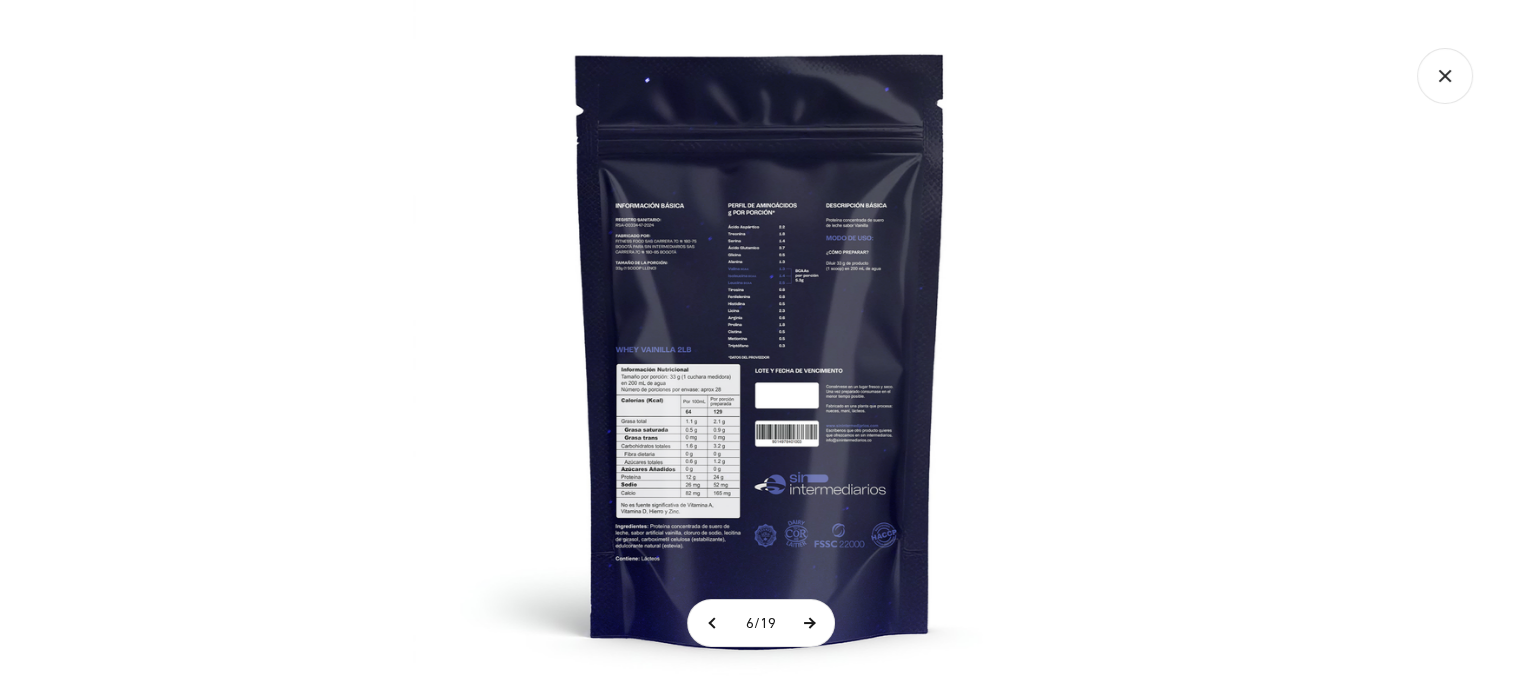 click at bounding box center [809, 623] 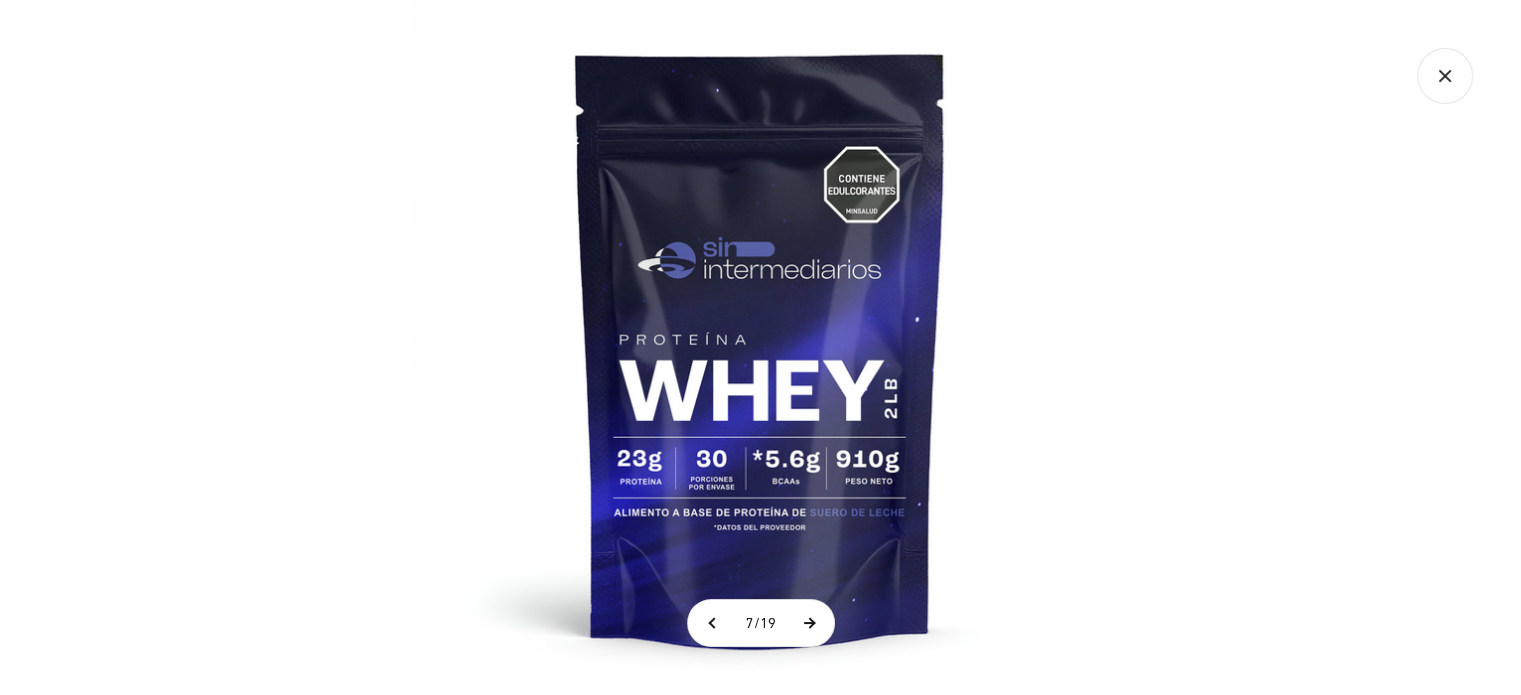 click at bounding box center [809, 623] 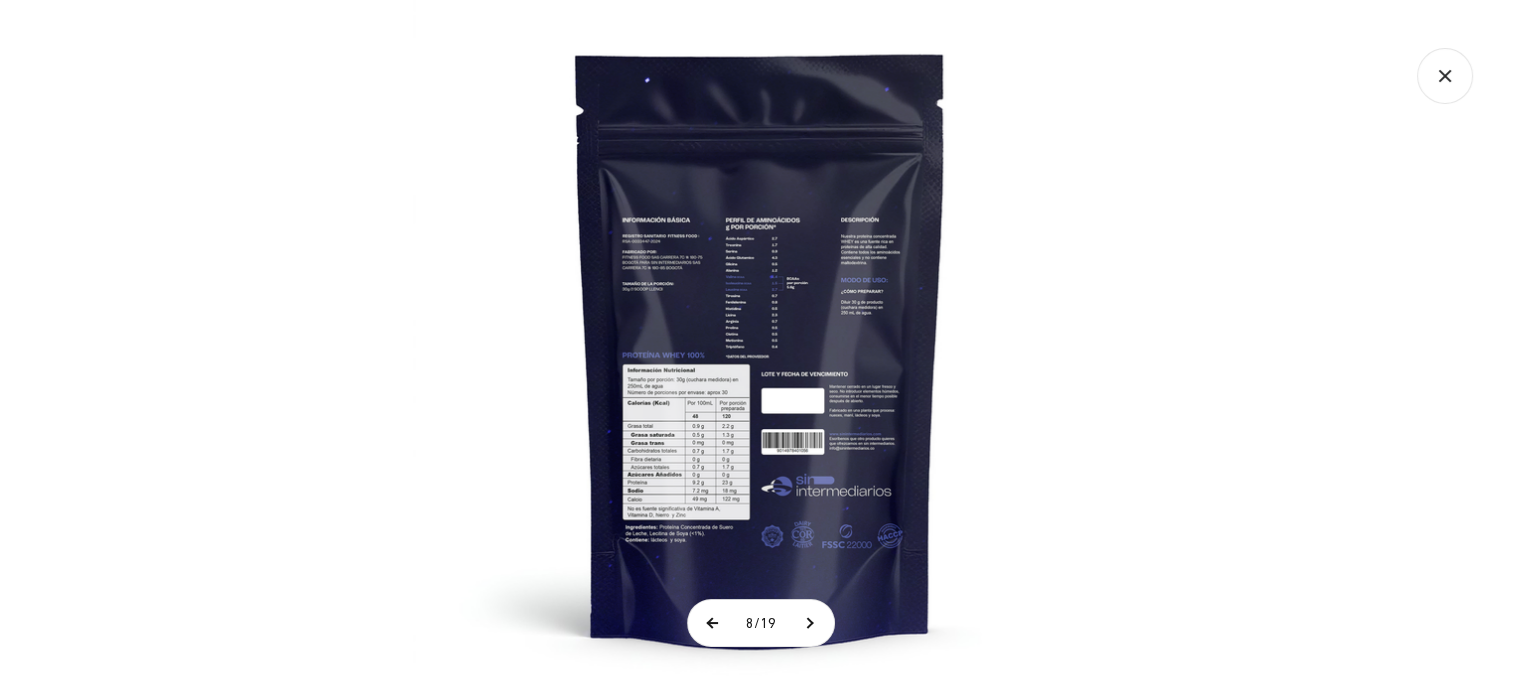 click at bounding box center (713, 623) 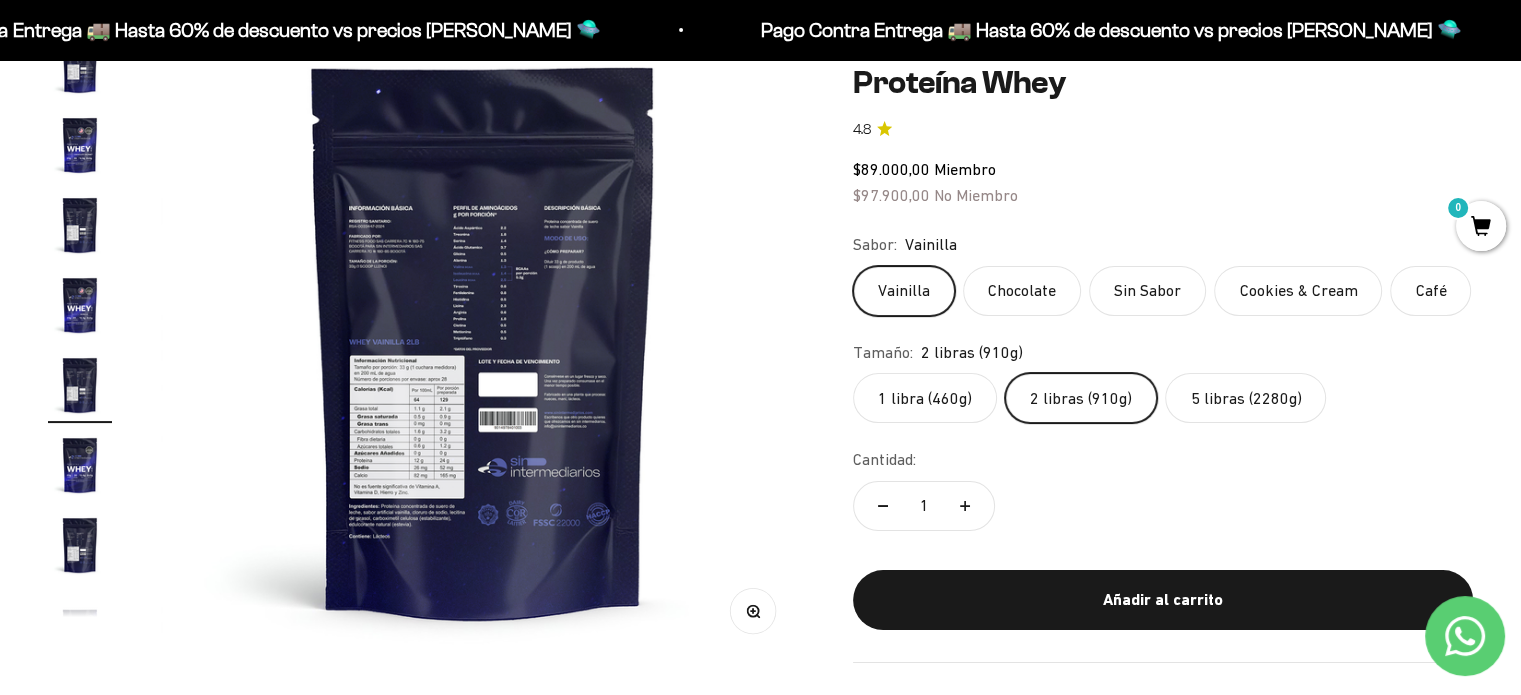 click at bounding box center (80, 145) 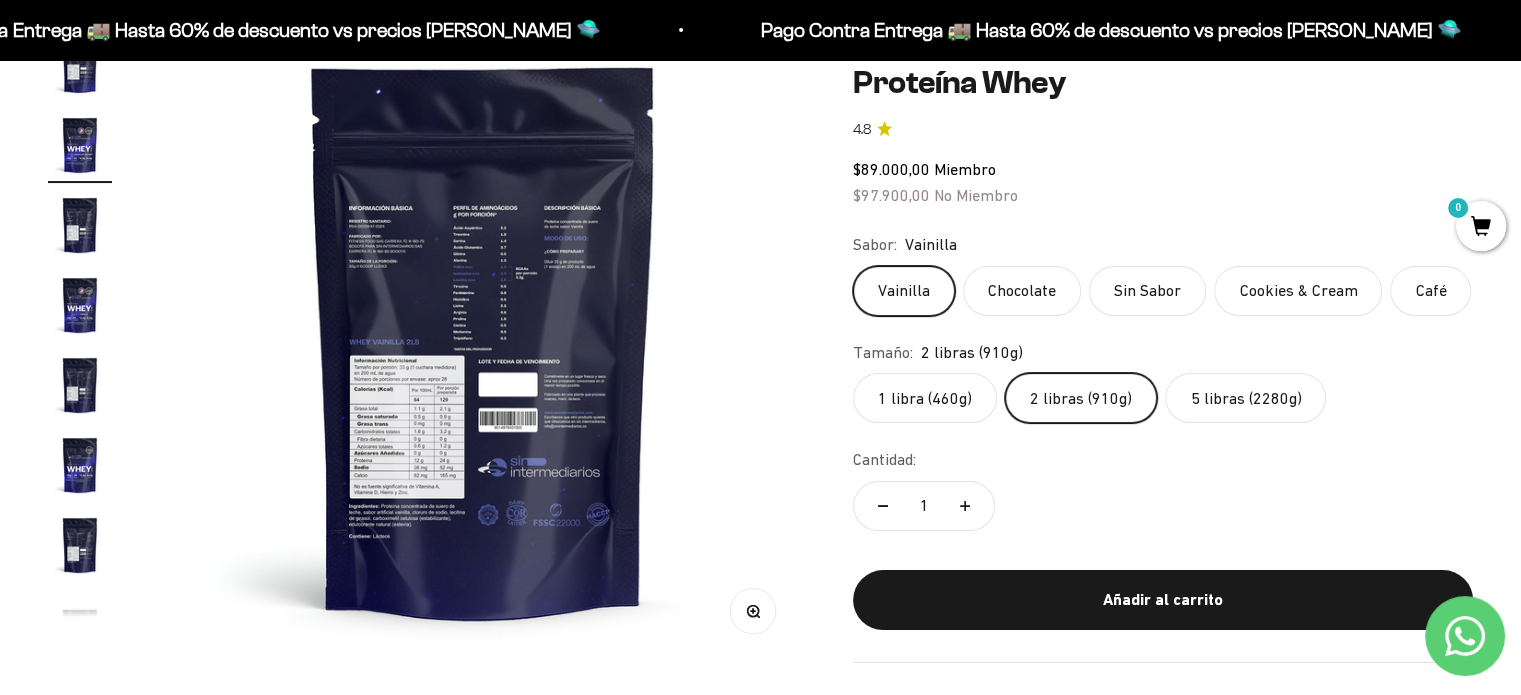 scroll, scrollTop: 0, scrollLeft: 3131, axis: horizontal 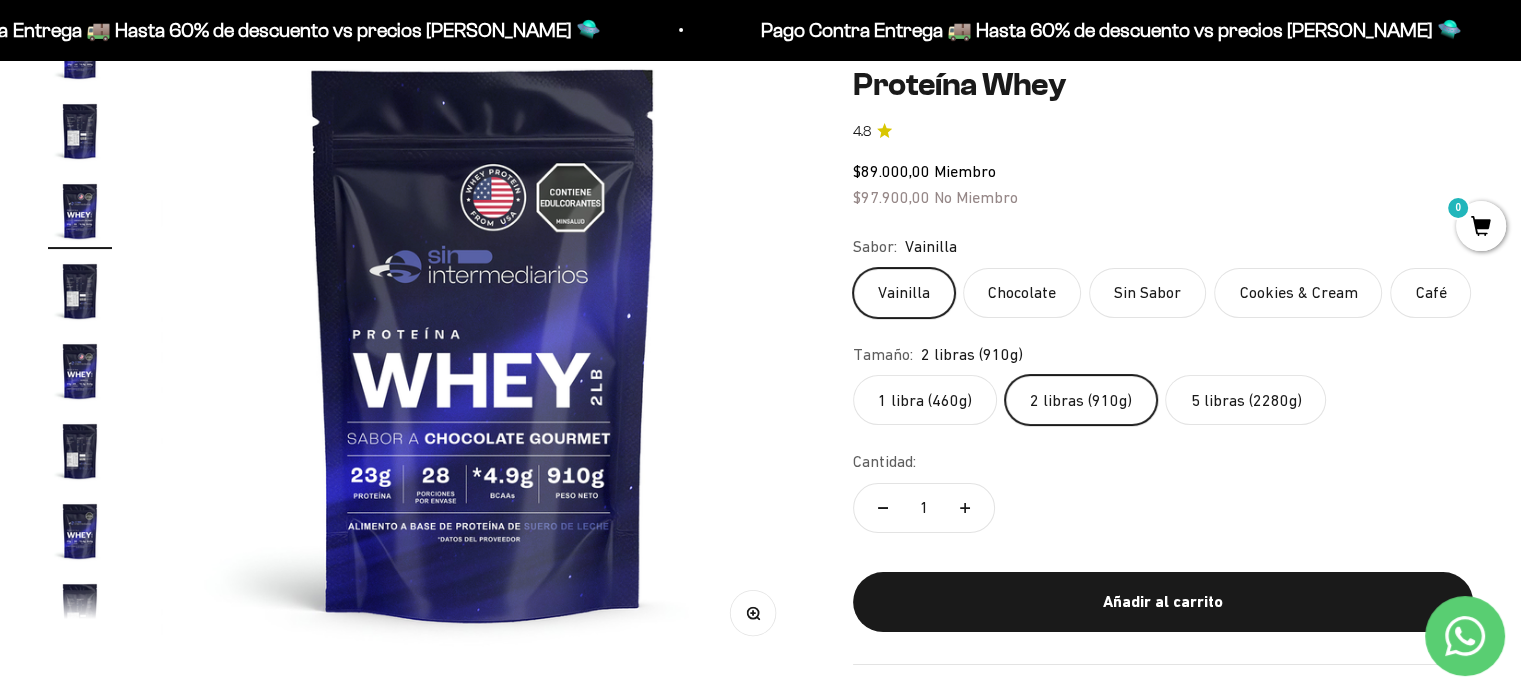 type 